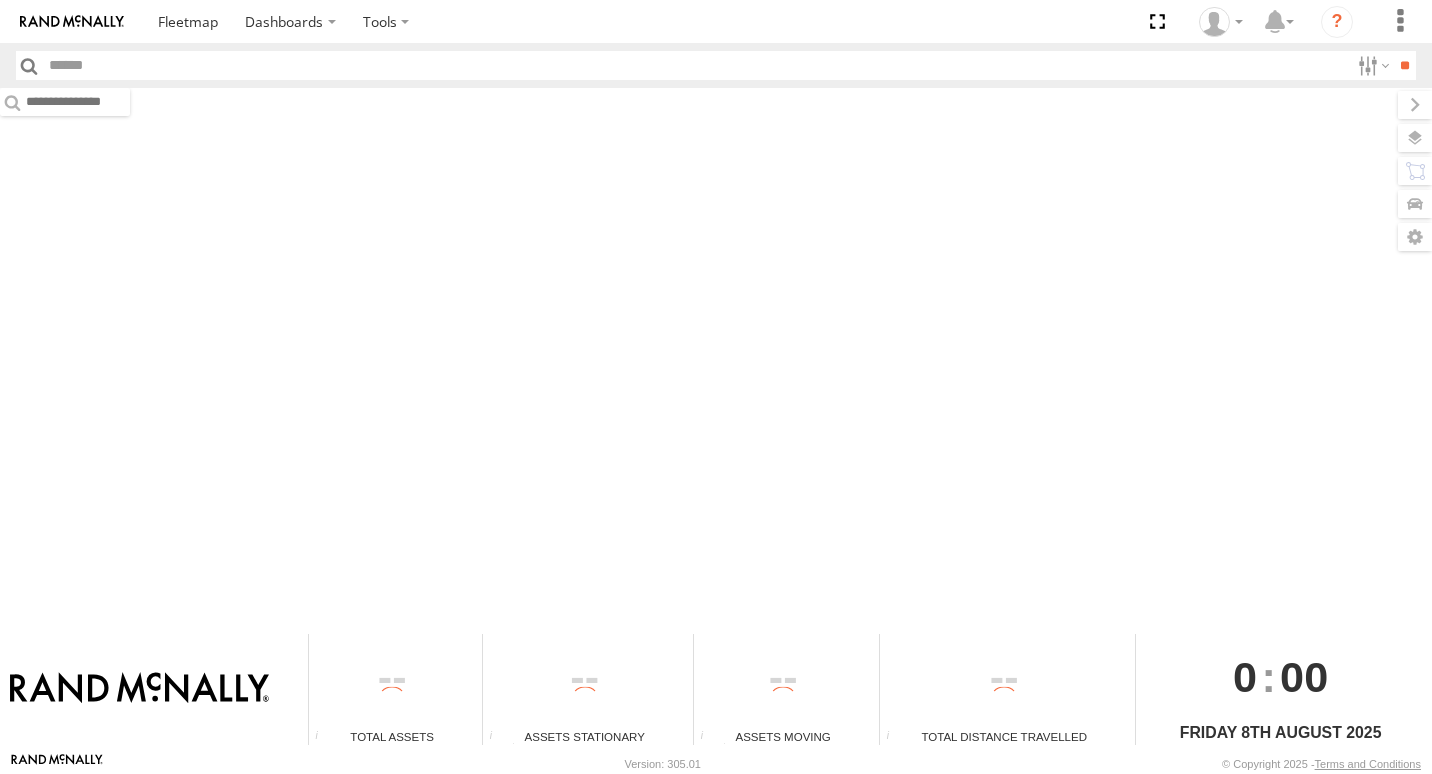scroll, scrollTop: 0, scrollLeft: 0, axis: both 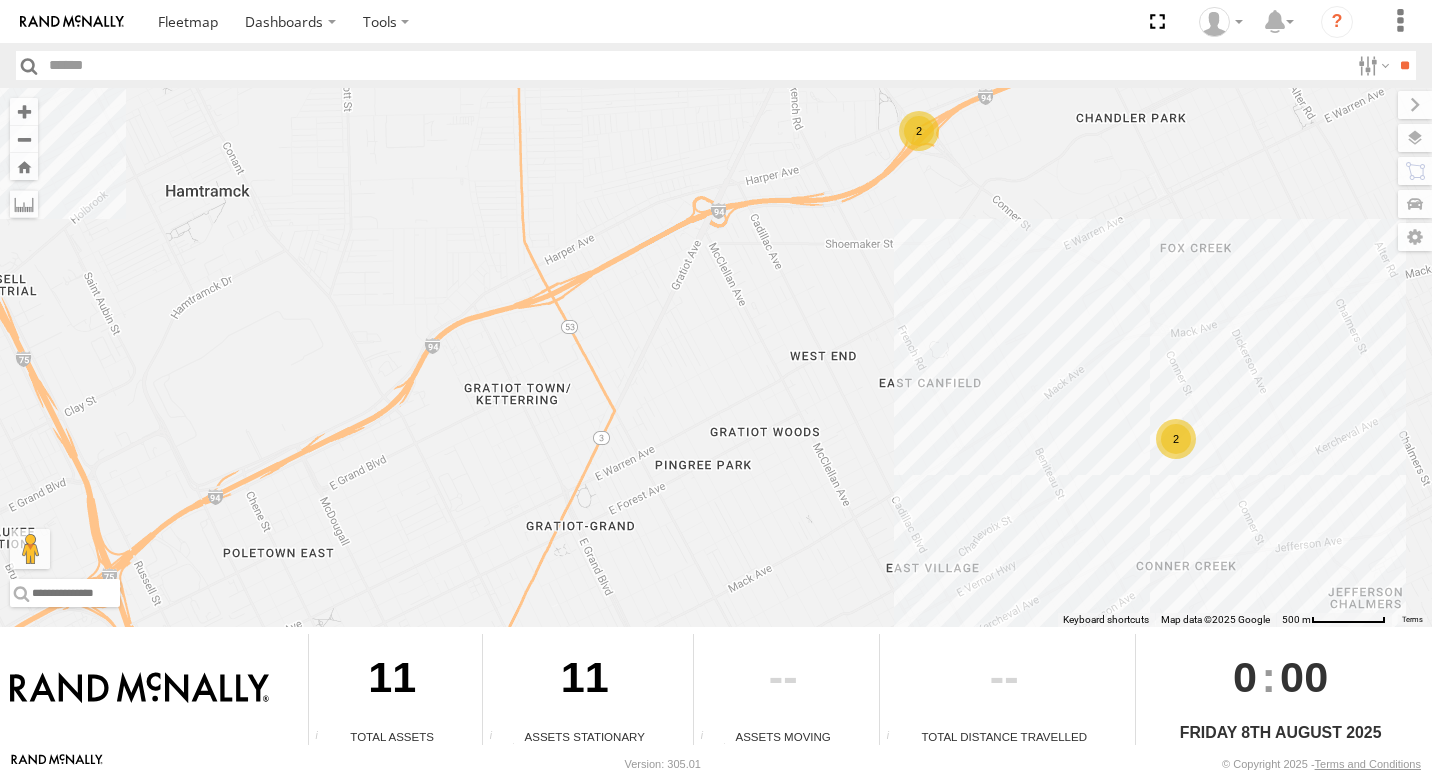 click on "2" at bounding box center (919, 131) 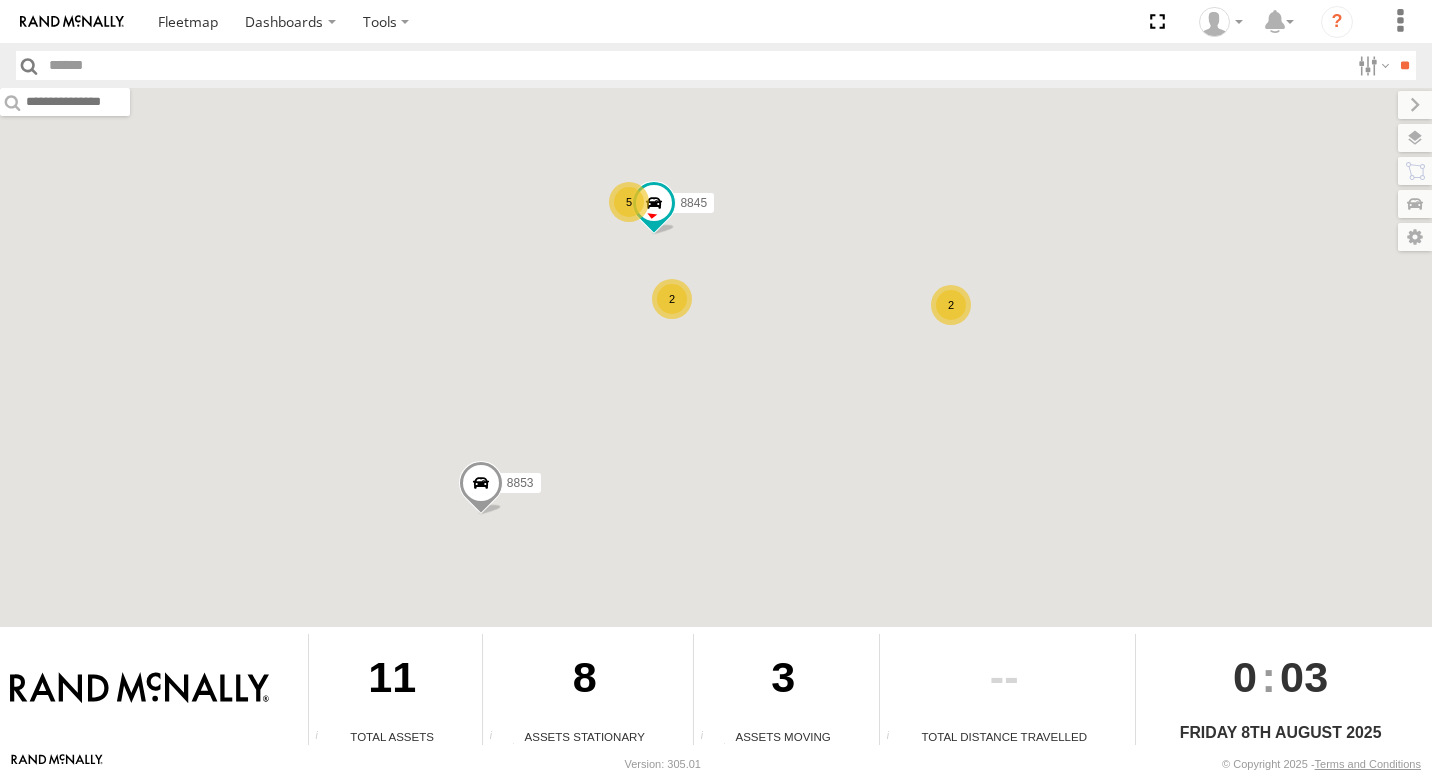 scroll, scrollTop: 0, scrollLeft: 0, axis: both 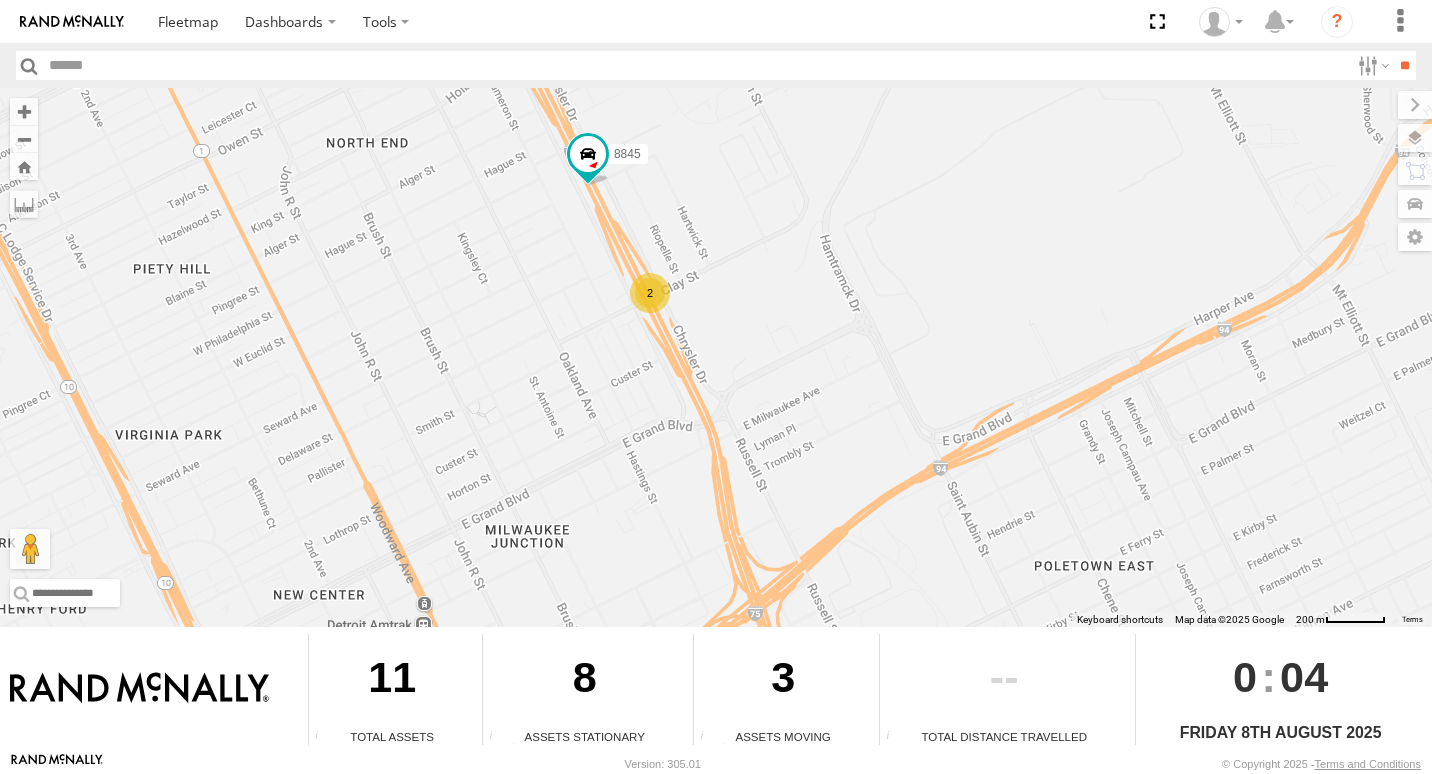 click on "2" at bounding box center (650, 293) 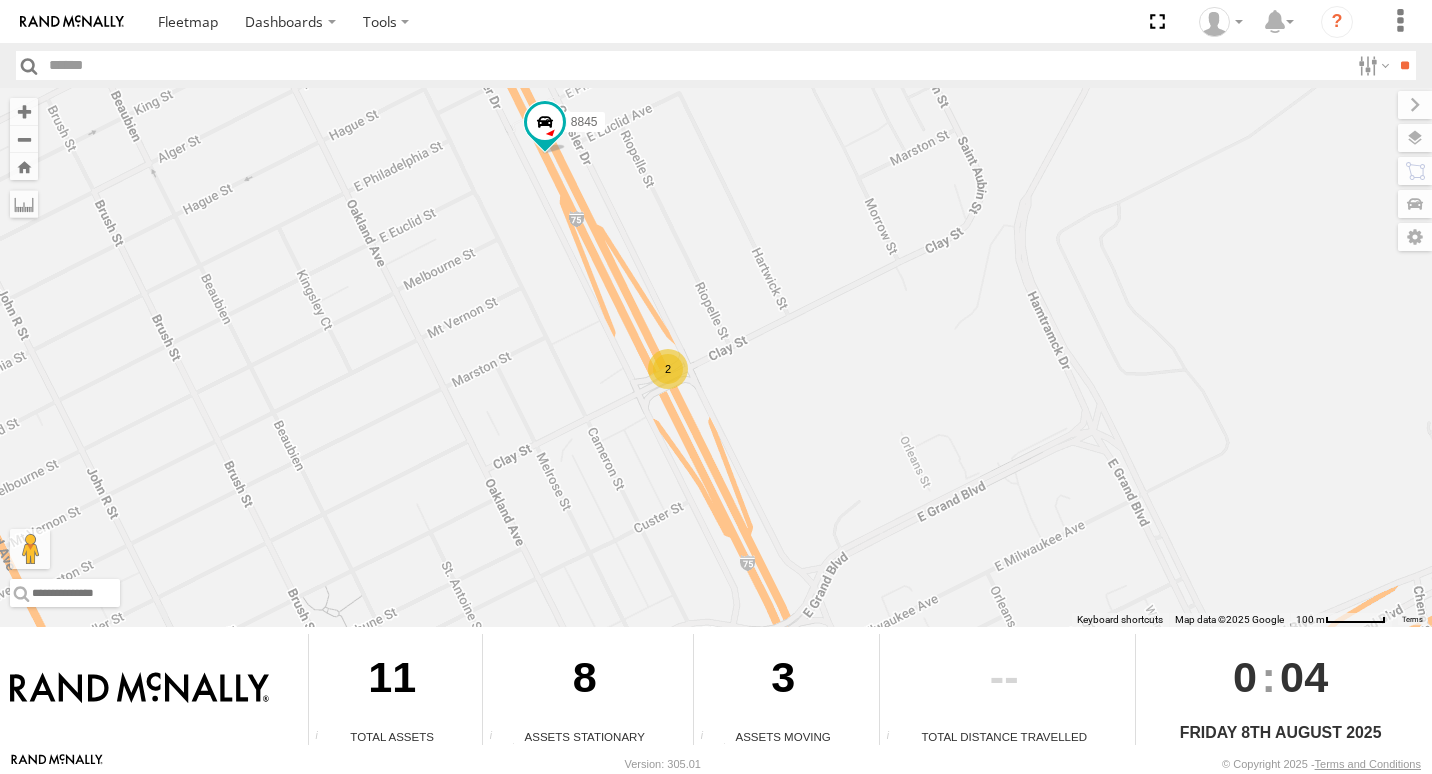 drag, startPoint x: 571, startPoint y: 208, endPoint x: 626, endPoint y: 327, distance: 131.09538 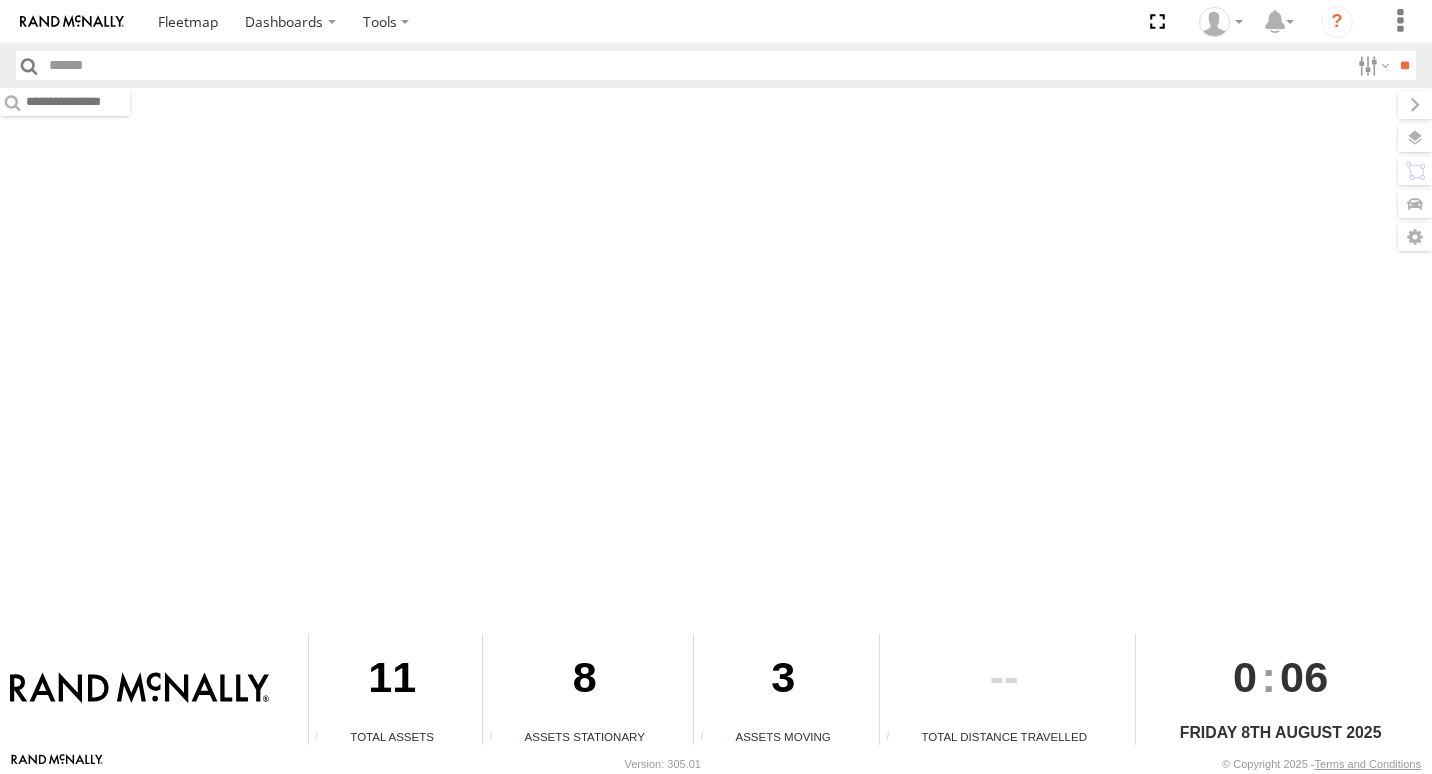 scroll, scrollTop: 0, scrollLeft: 0, axis: both 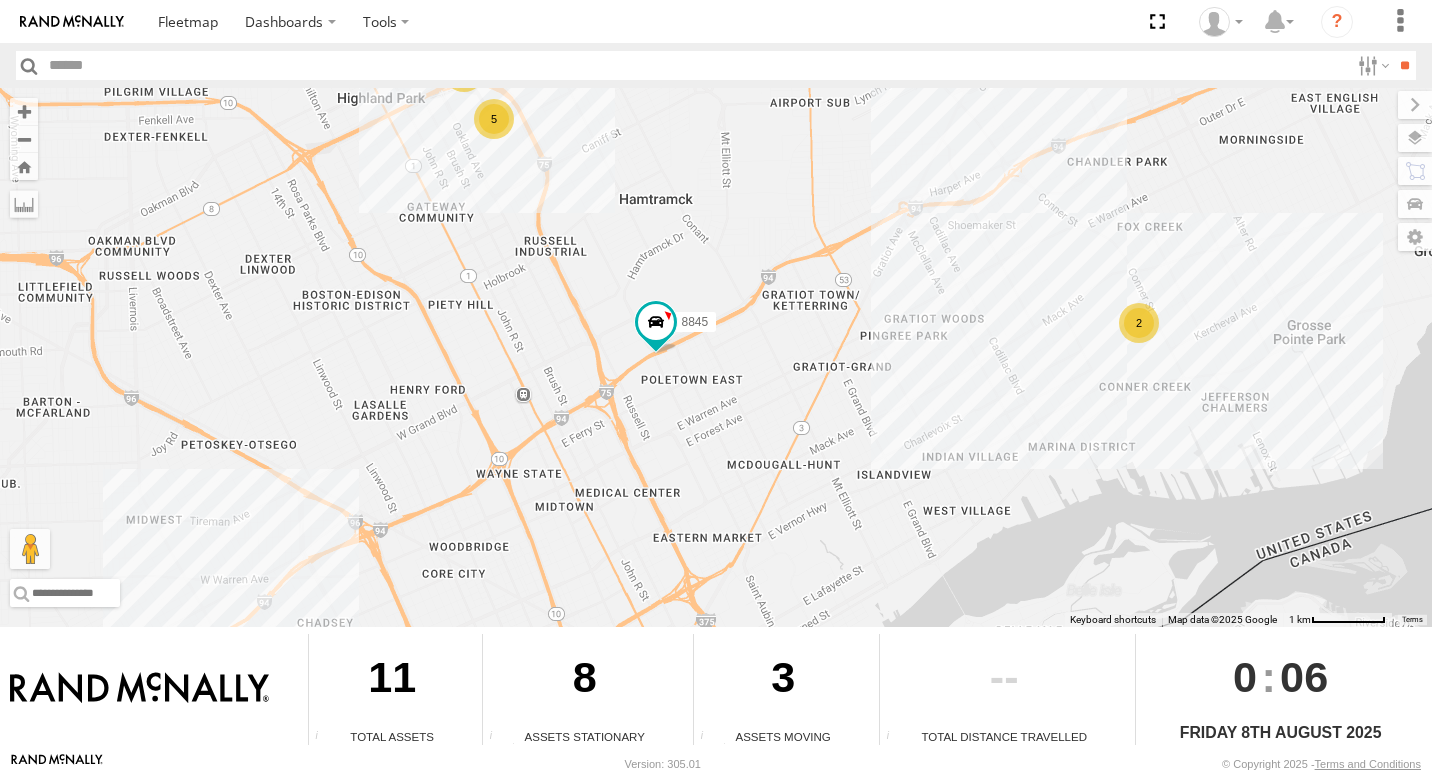 click on "5" at bounding box center [494, 119] 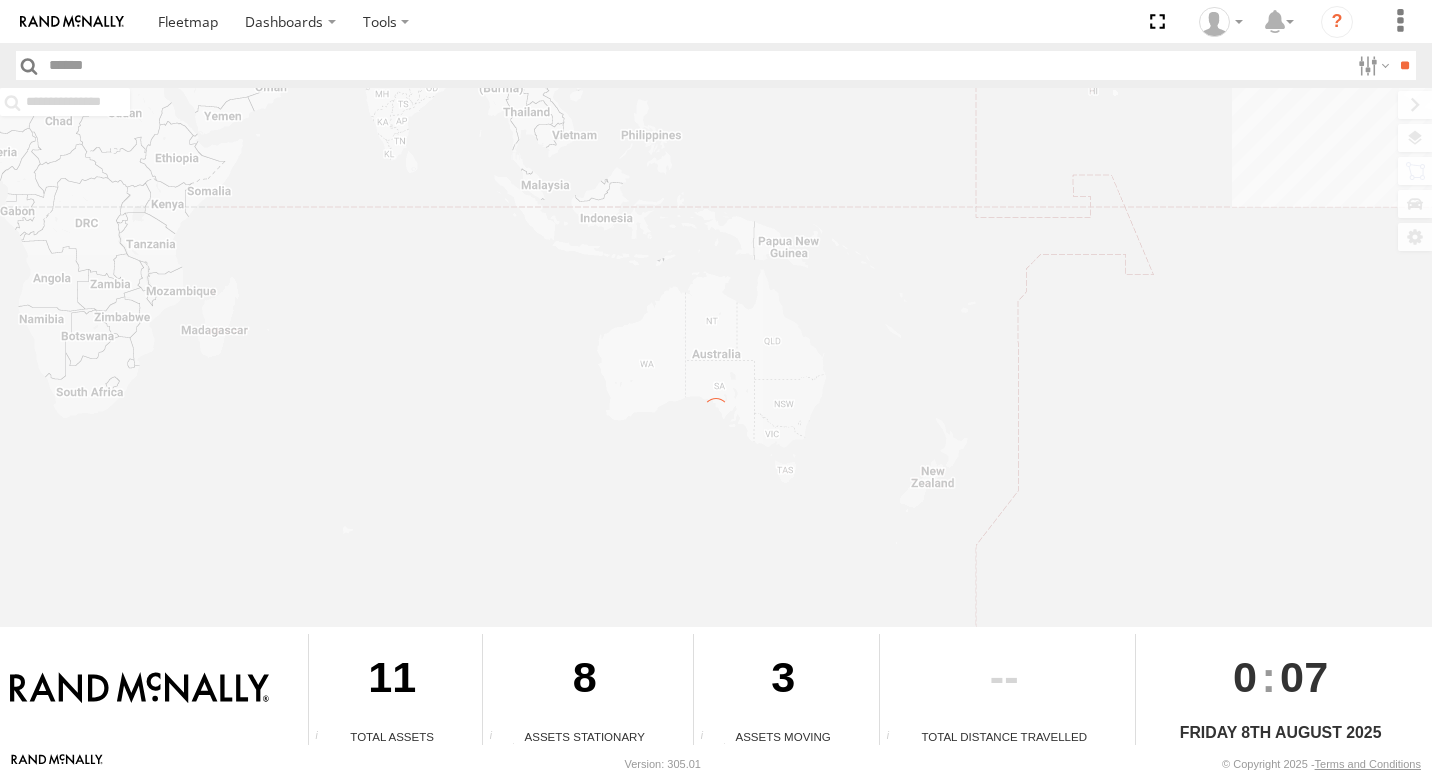 scroll, scrollTop: 0, scrollLeft: 0, axis: both 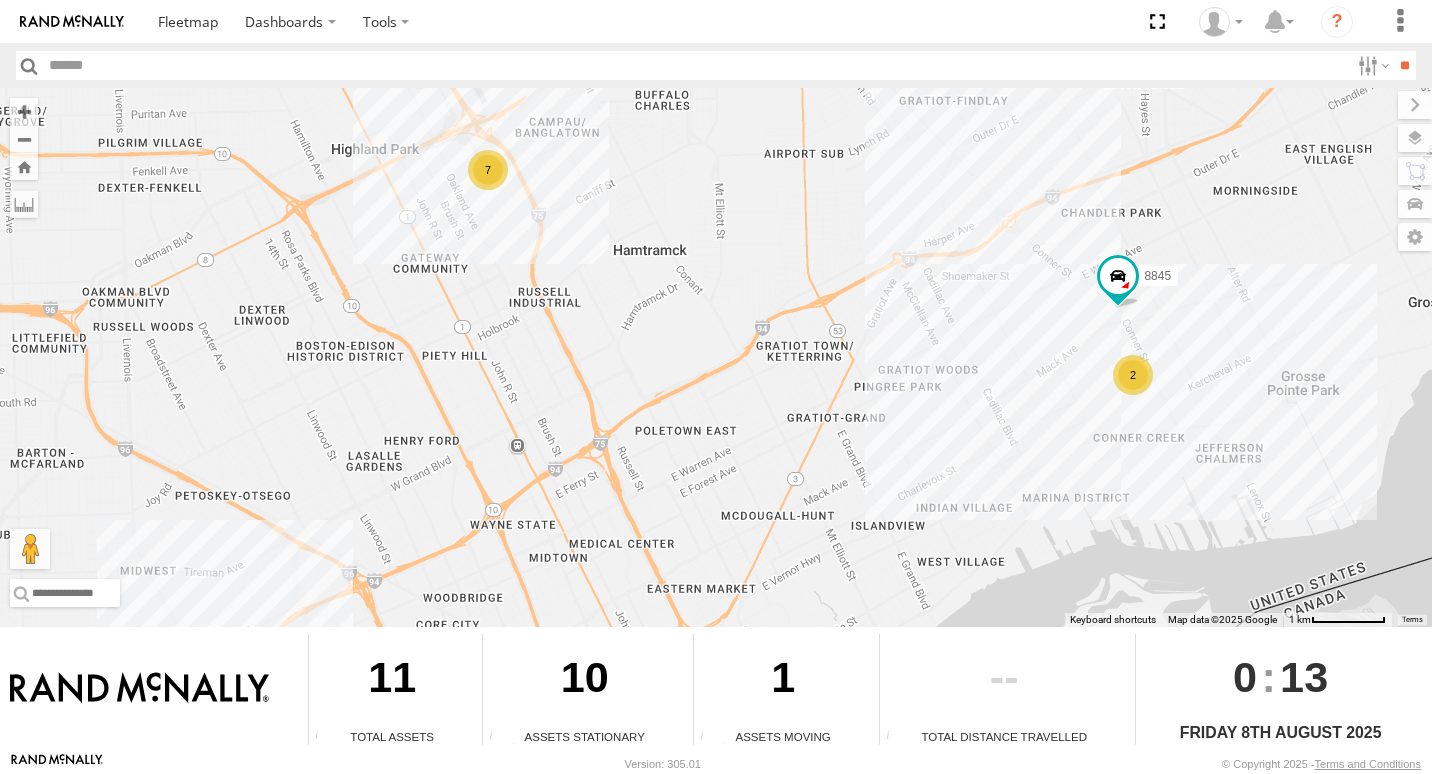 click on "7" at bounding box center (488, 170) 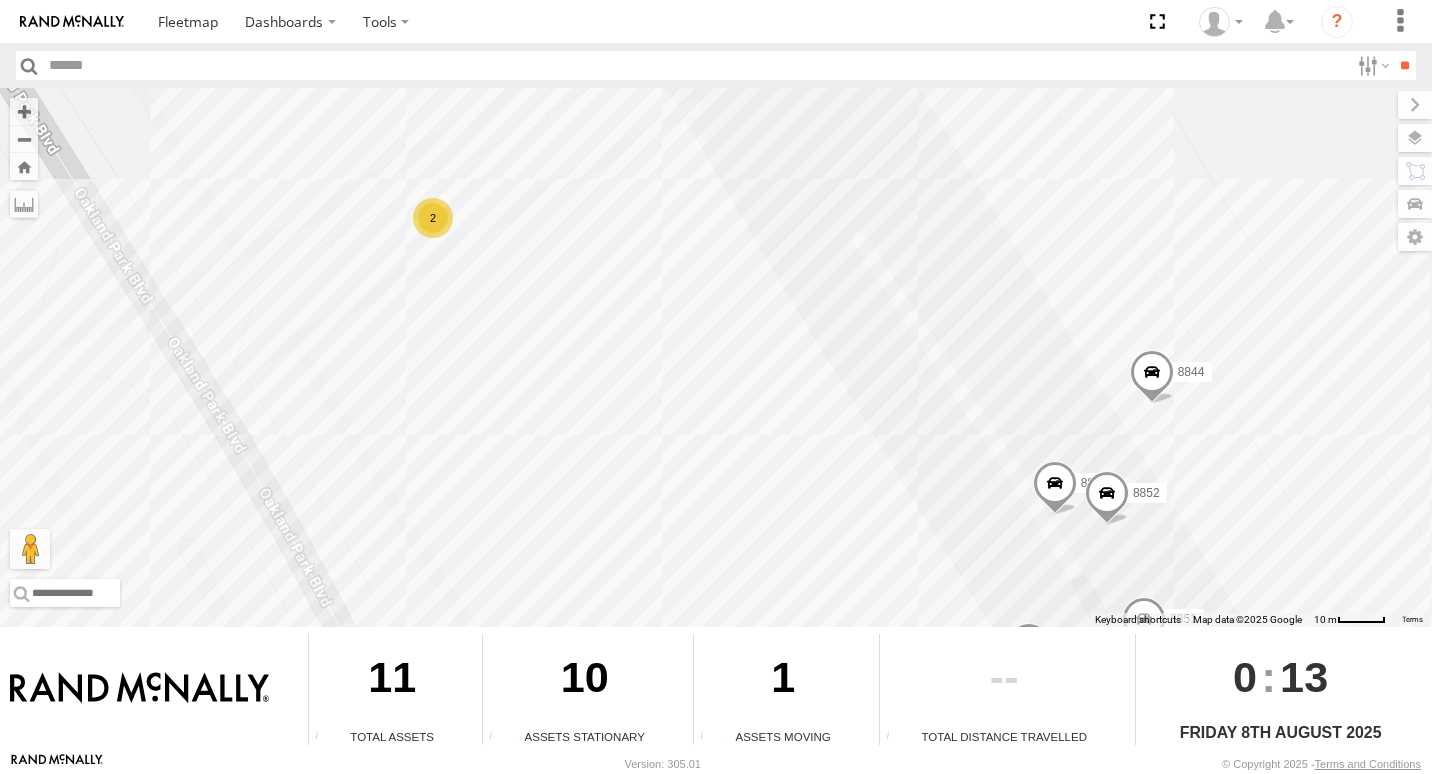 click on "2" at bounding box center [433, 218] 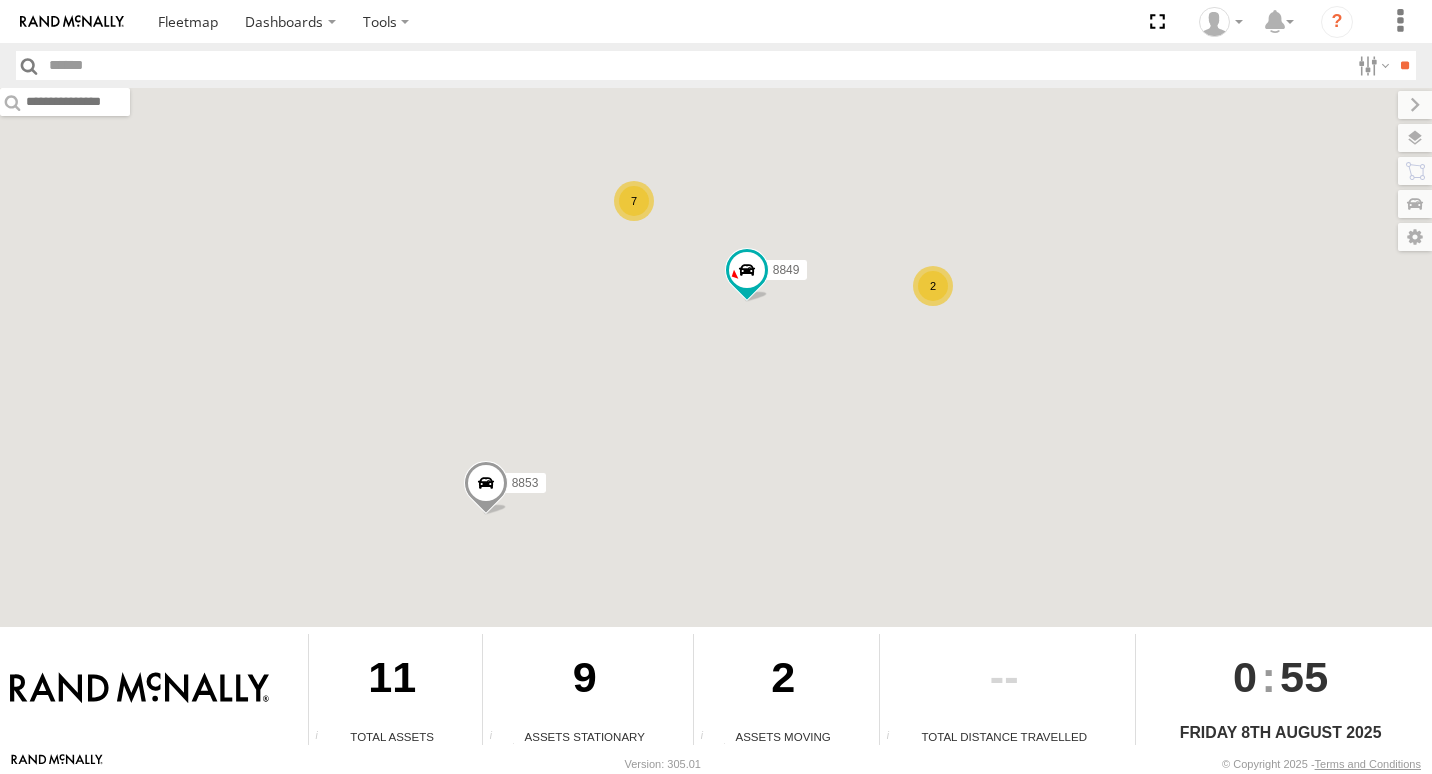 scroll, scrollTop: 0, scrollLeft: 0, axis: both 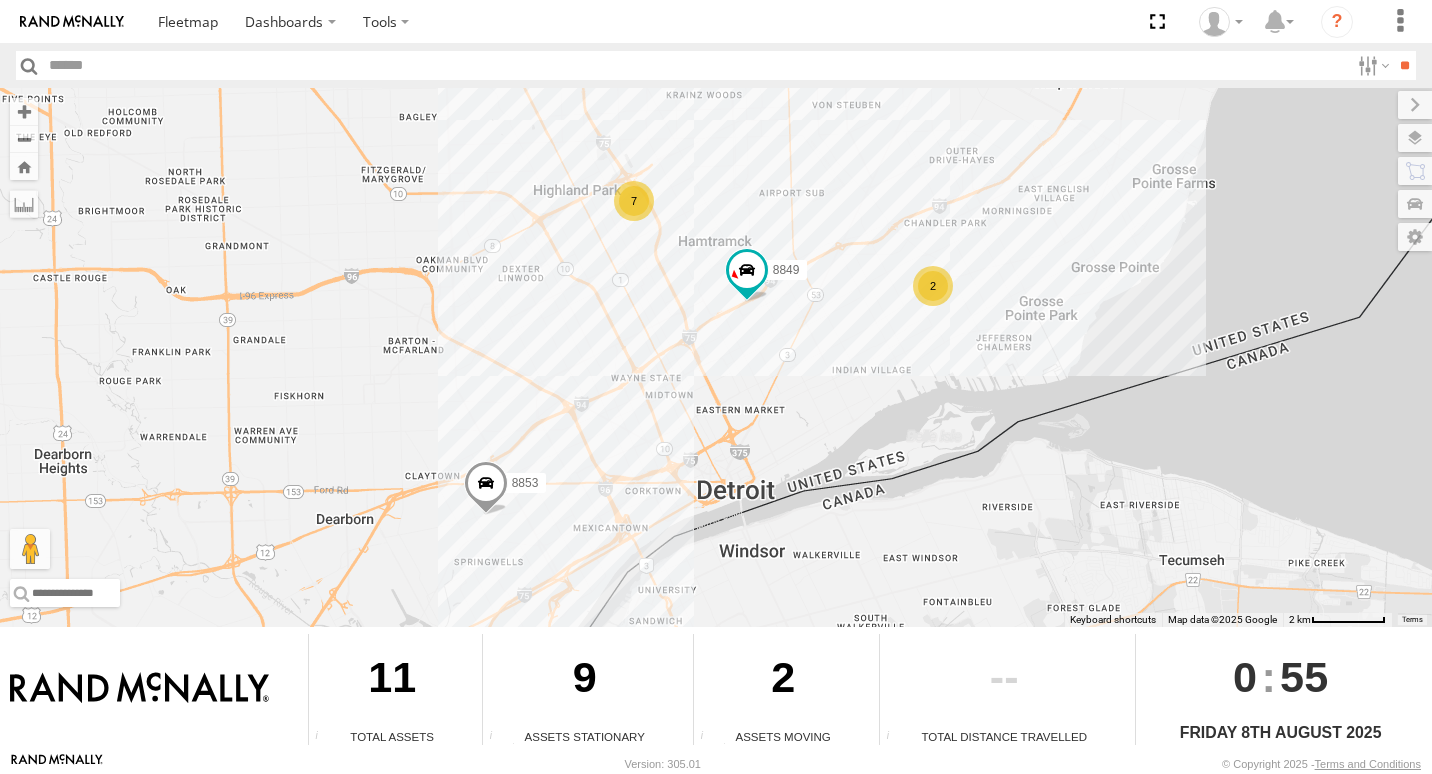 click on "2" at bounding box center (933, 286) 